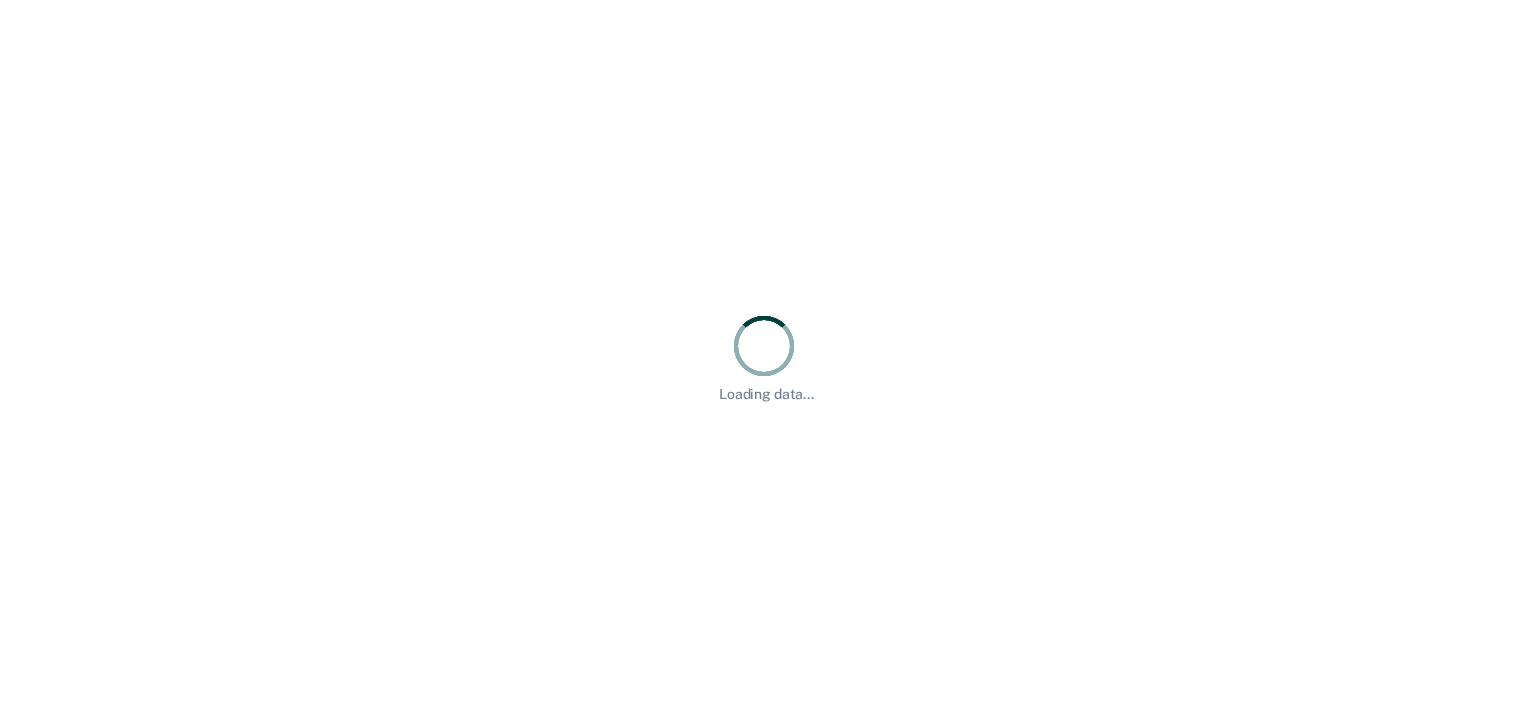 scroll, scrollTop: 0, scrollLeft: 0, axis: both 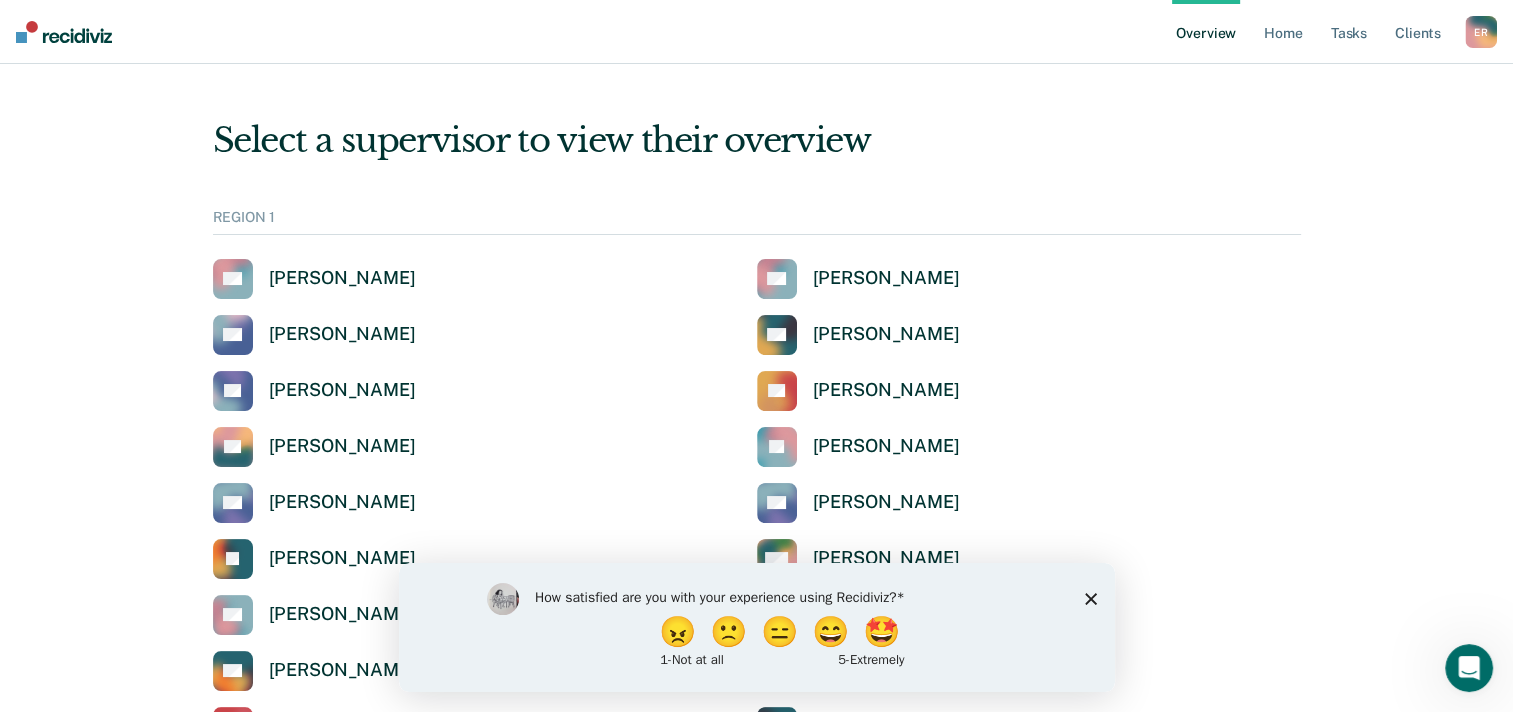 click 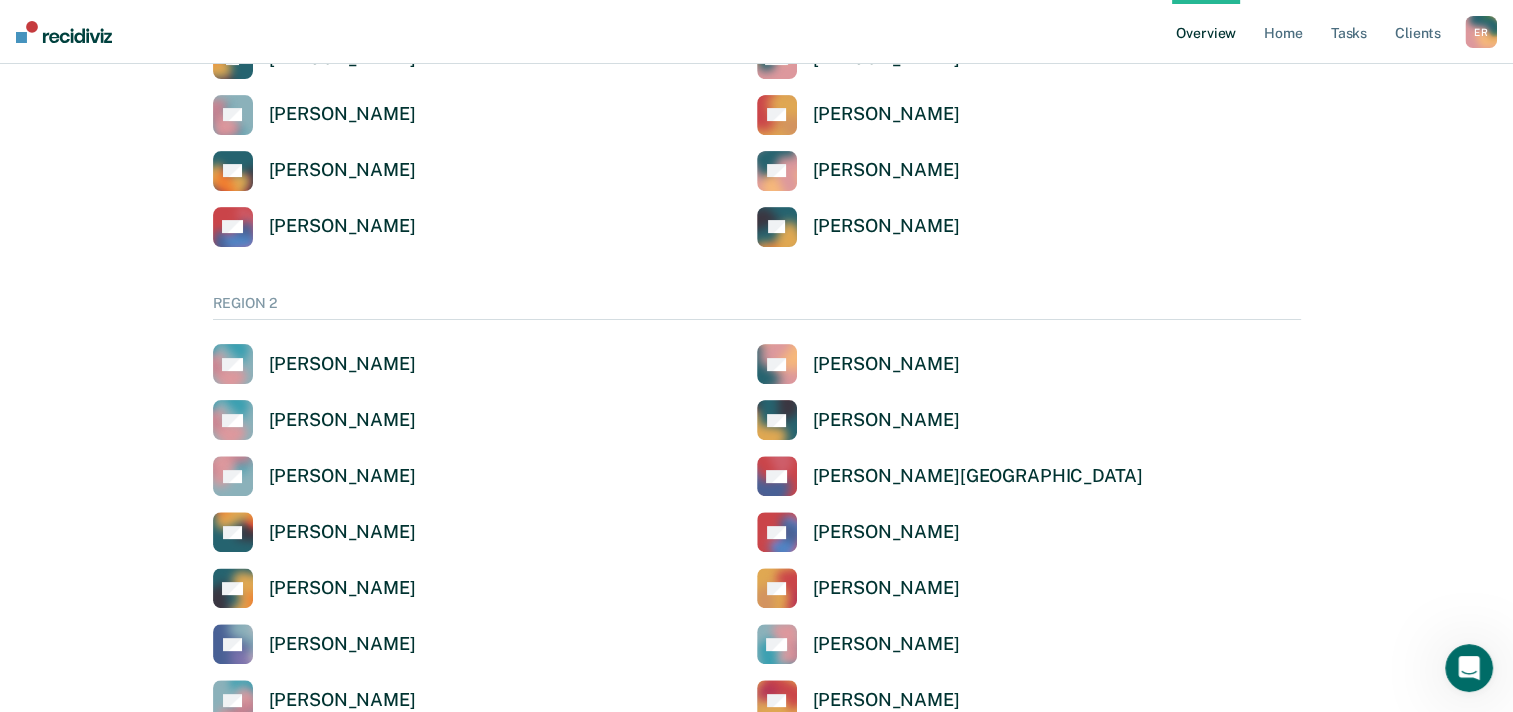 scroll, scrollTop: 0, scrollLeft: 0, axis: both 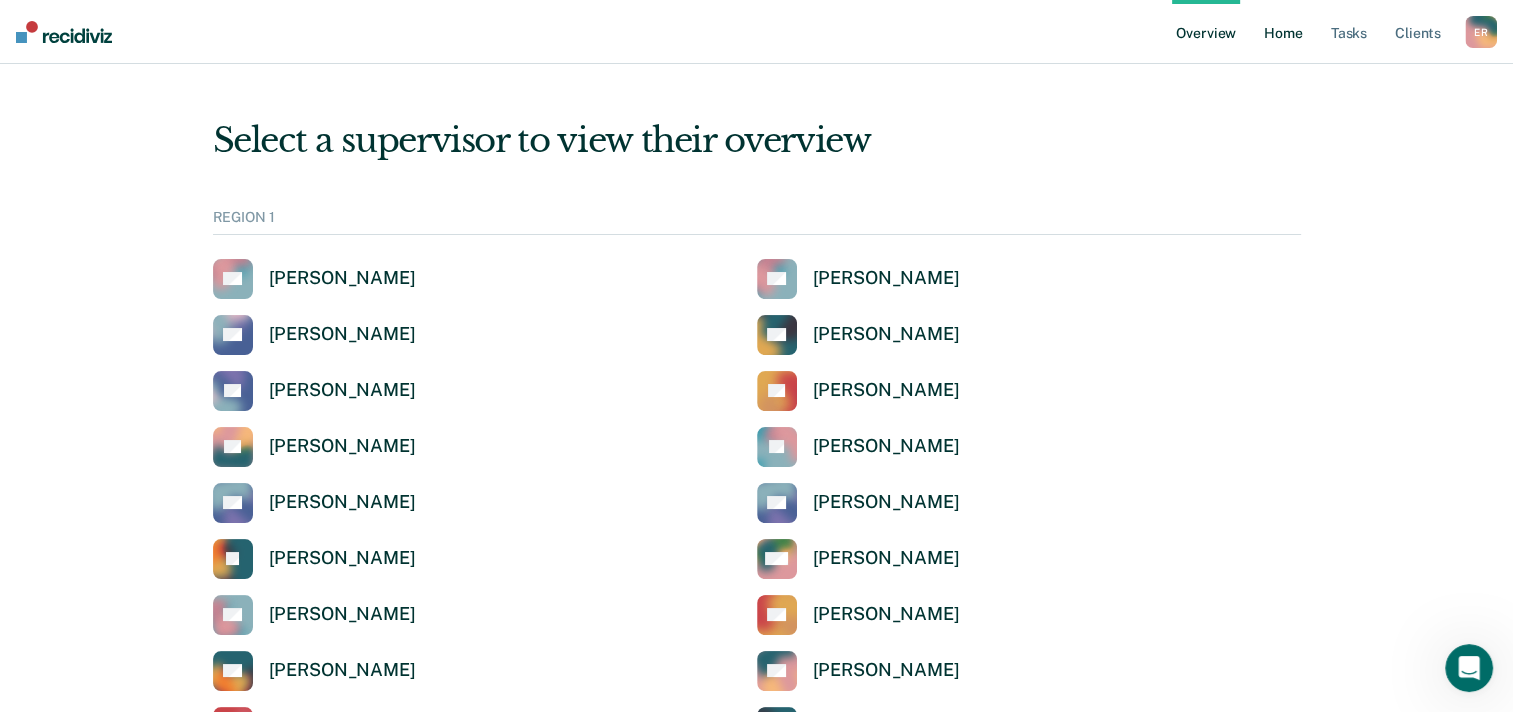 click on "Home" at bounding box center [1283, 32] 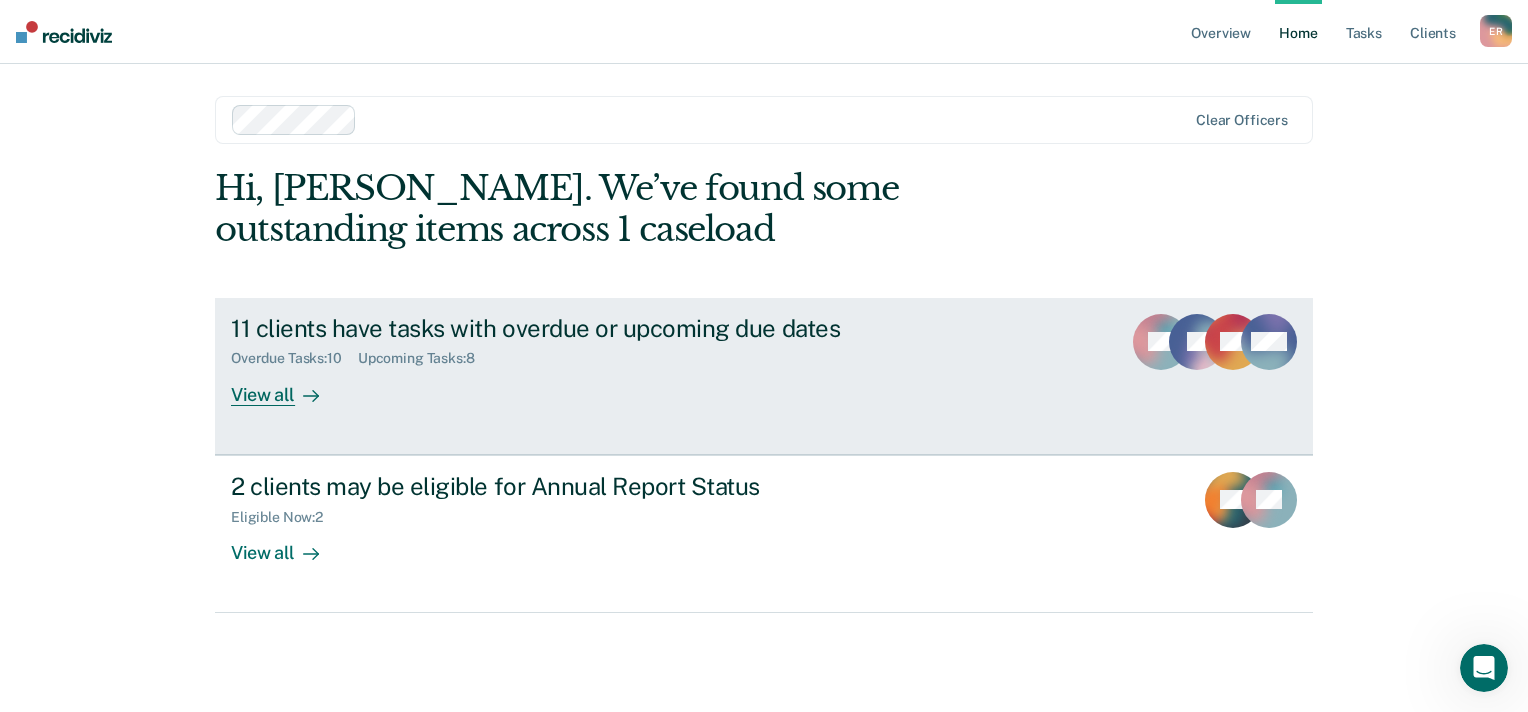 click on "View all" at bounding box center (287, 386) 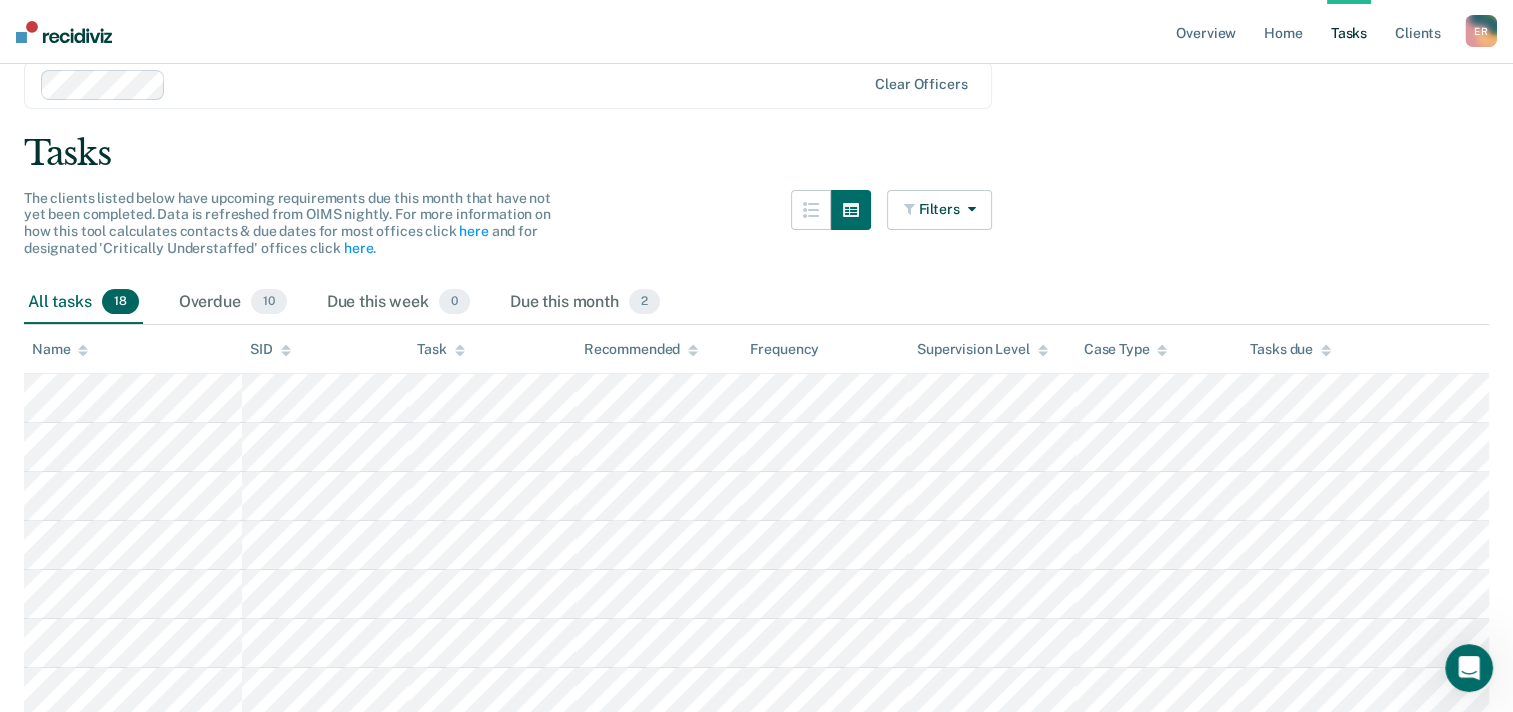 scroll, scrollTop: 0, scrollLeft: 0, axis: both 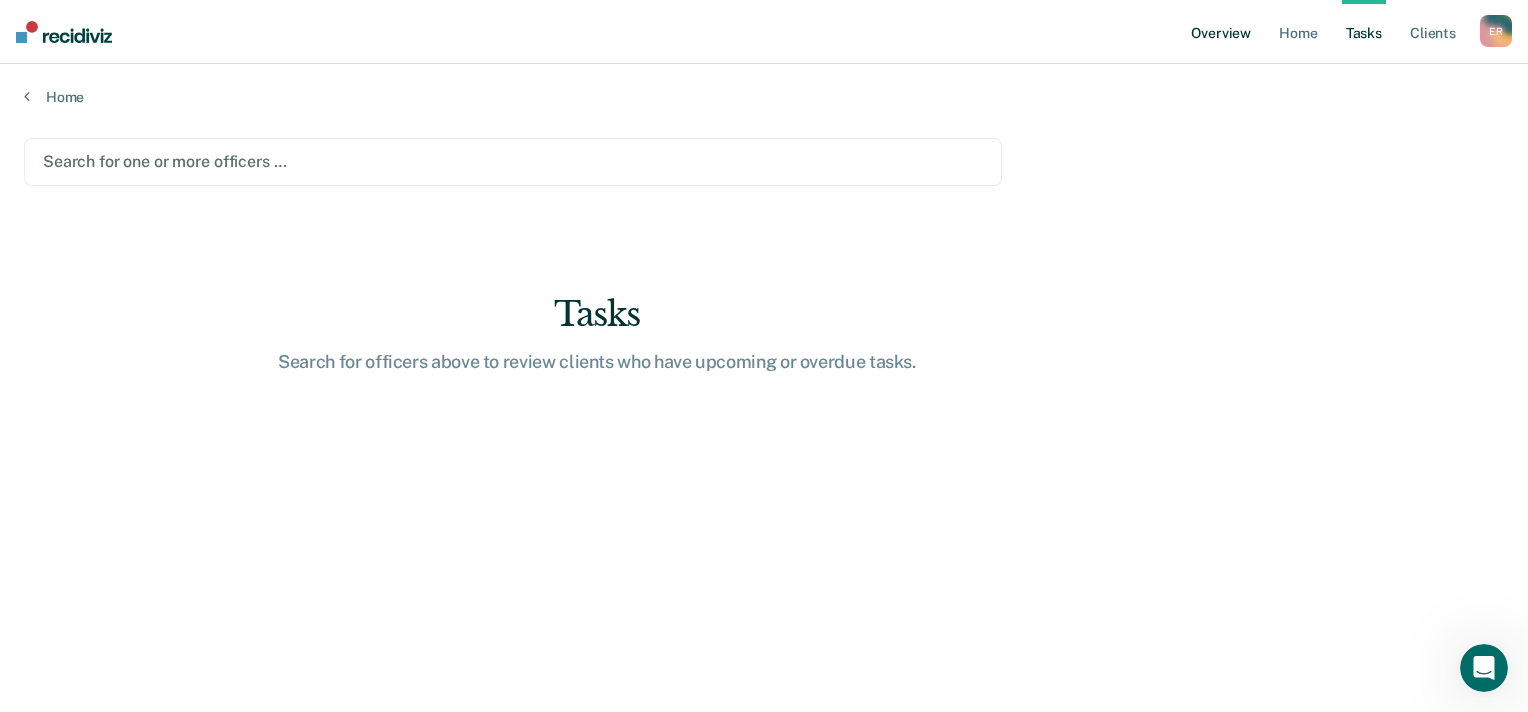 click on "Overview" at bounding box center (1221, 32) 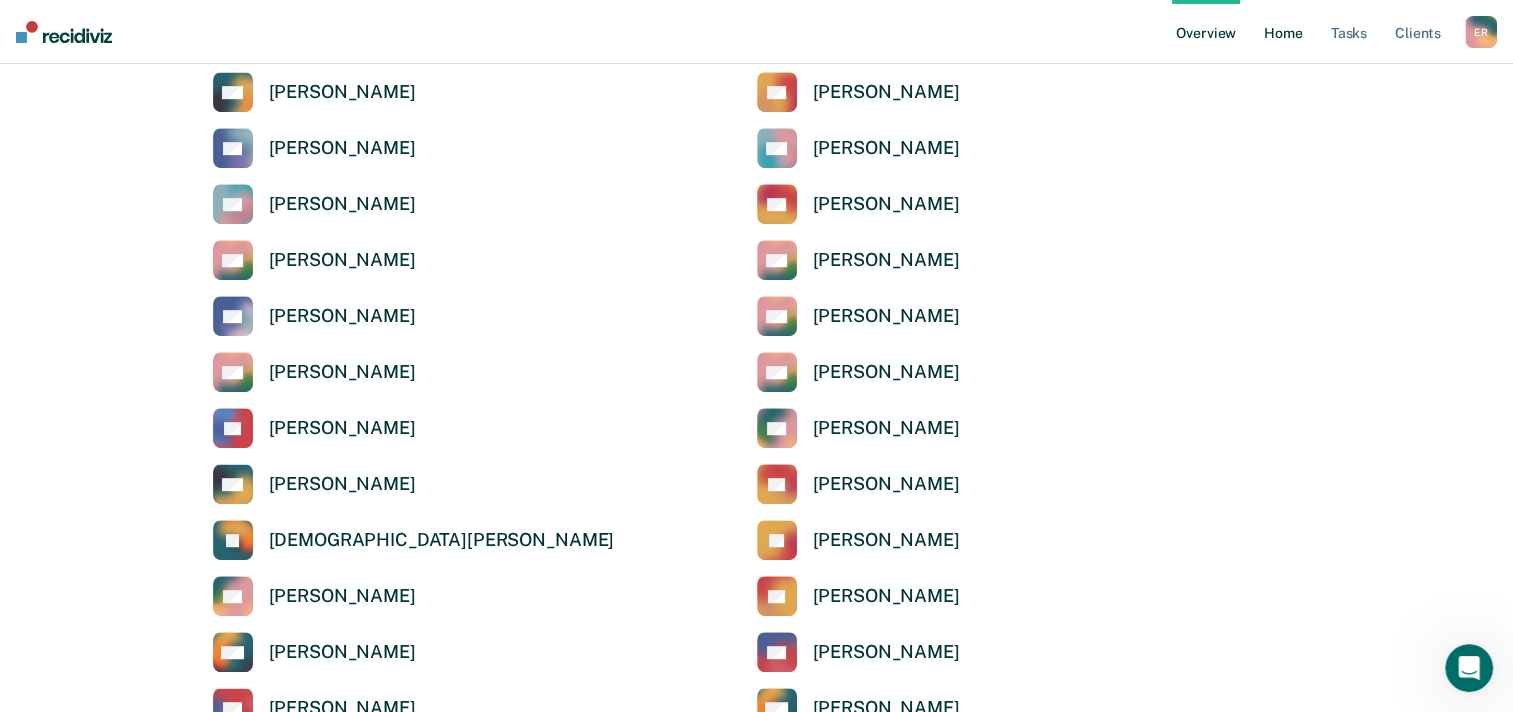 scroll, scrollTop: 934, scrollLeft: 0, axis: vertical 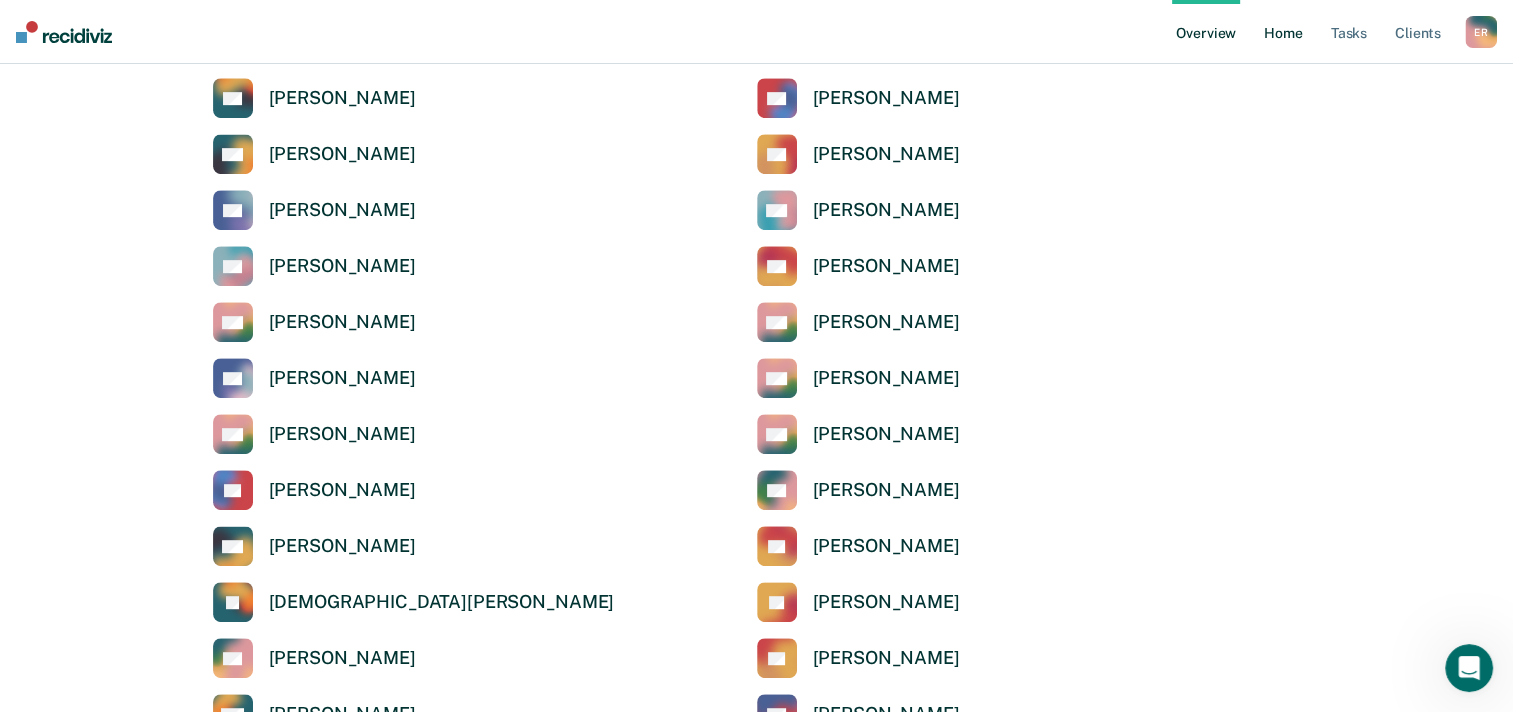 click on "Home" at bounding box center (1283, 32) 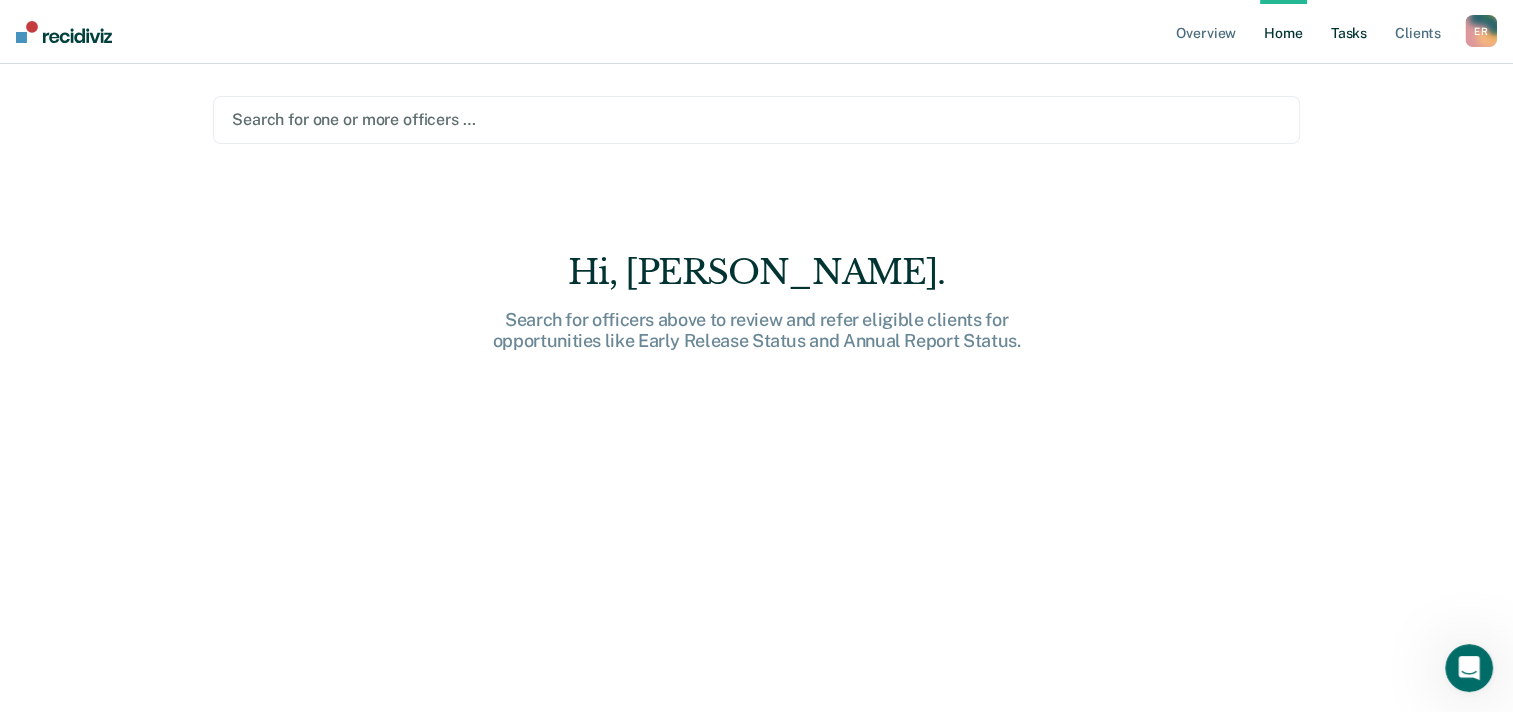 click on "Tasks" at bounding box center [1349, 32] 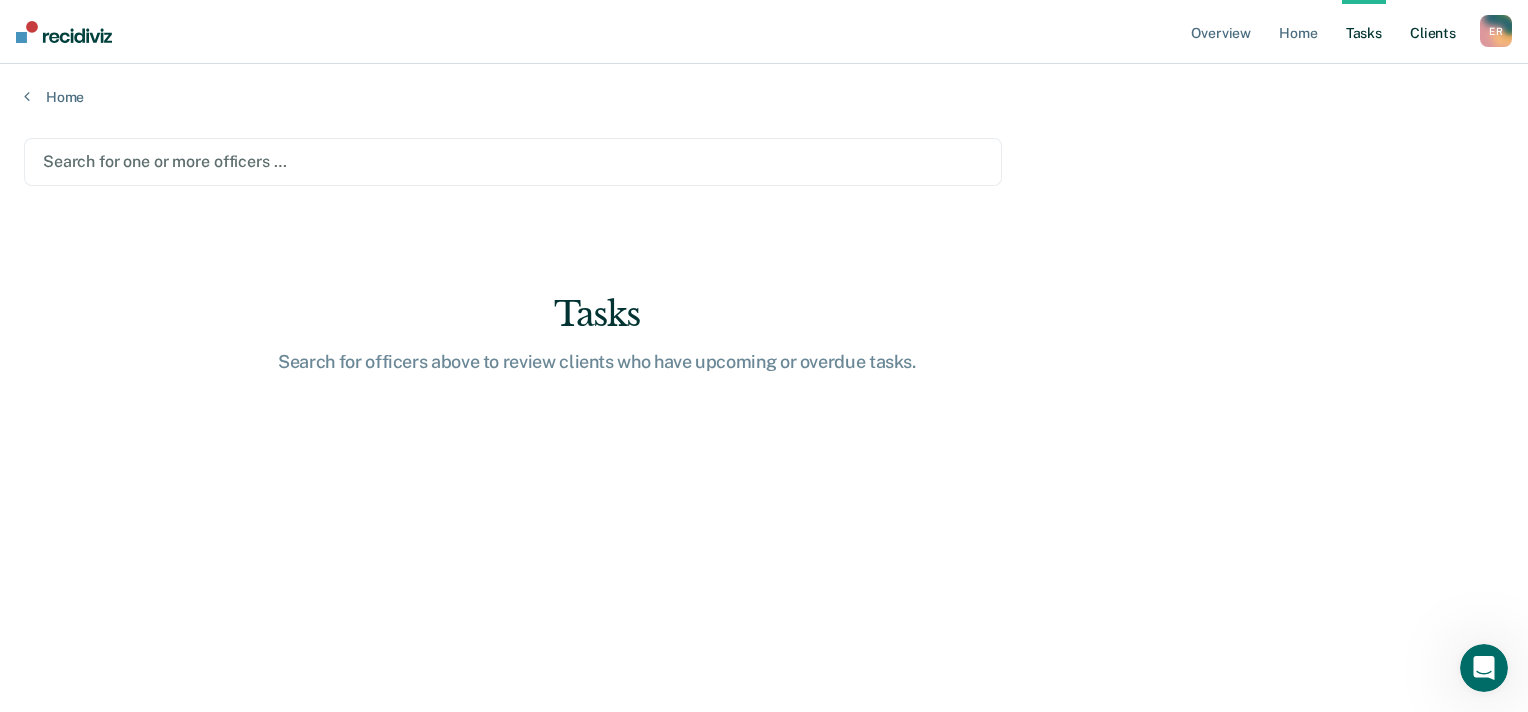 click on "Client s" at bounding box center (1433, 32) 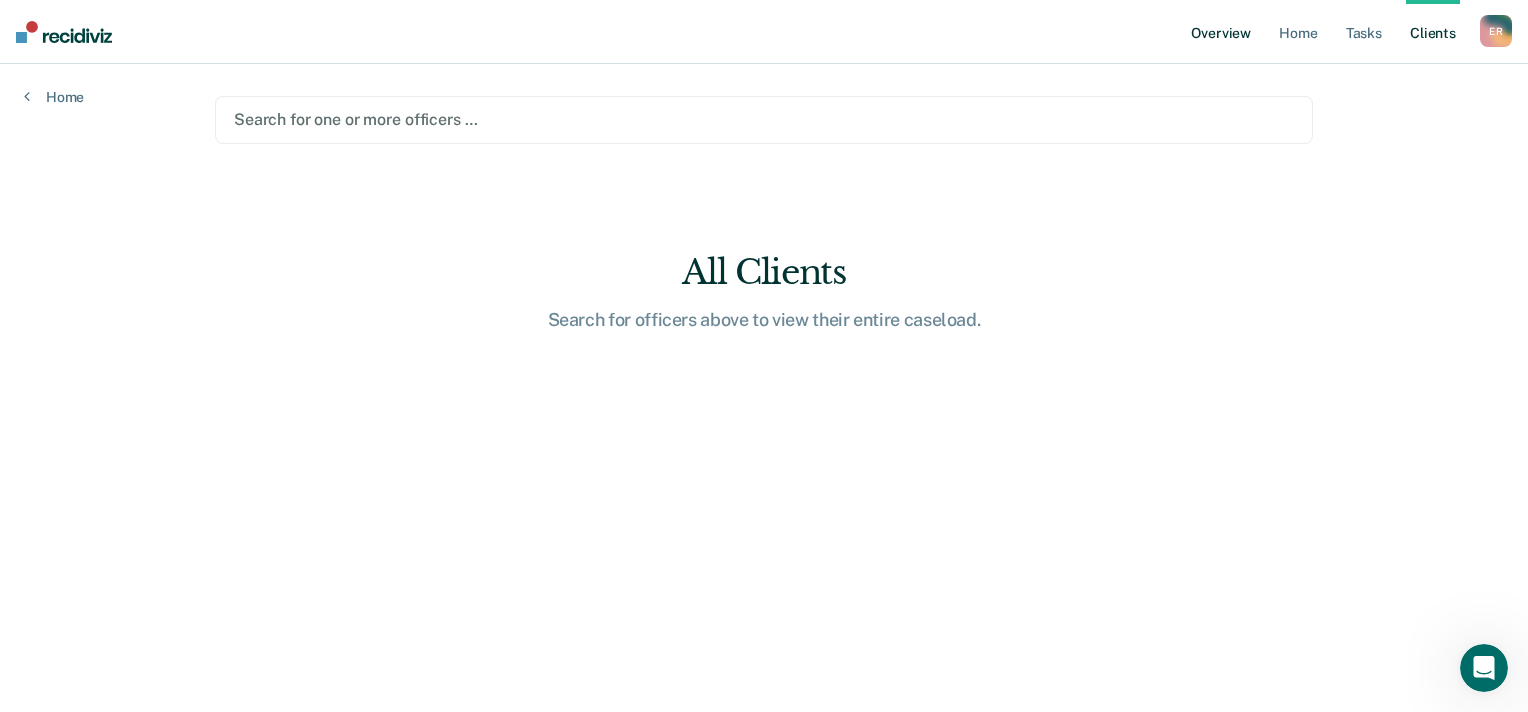 click on "Overview" at bounding box center [1221, 32] 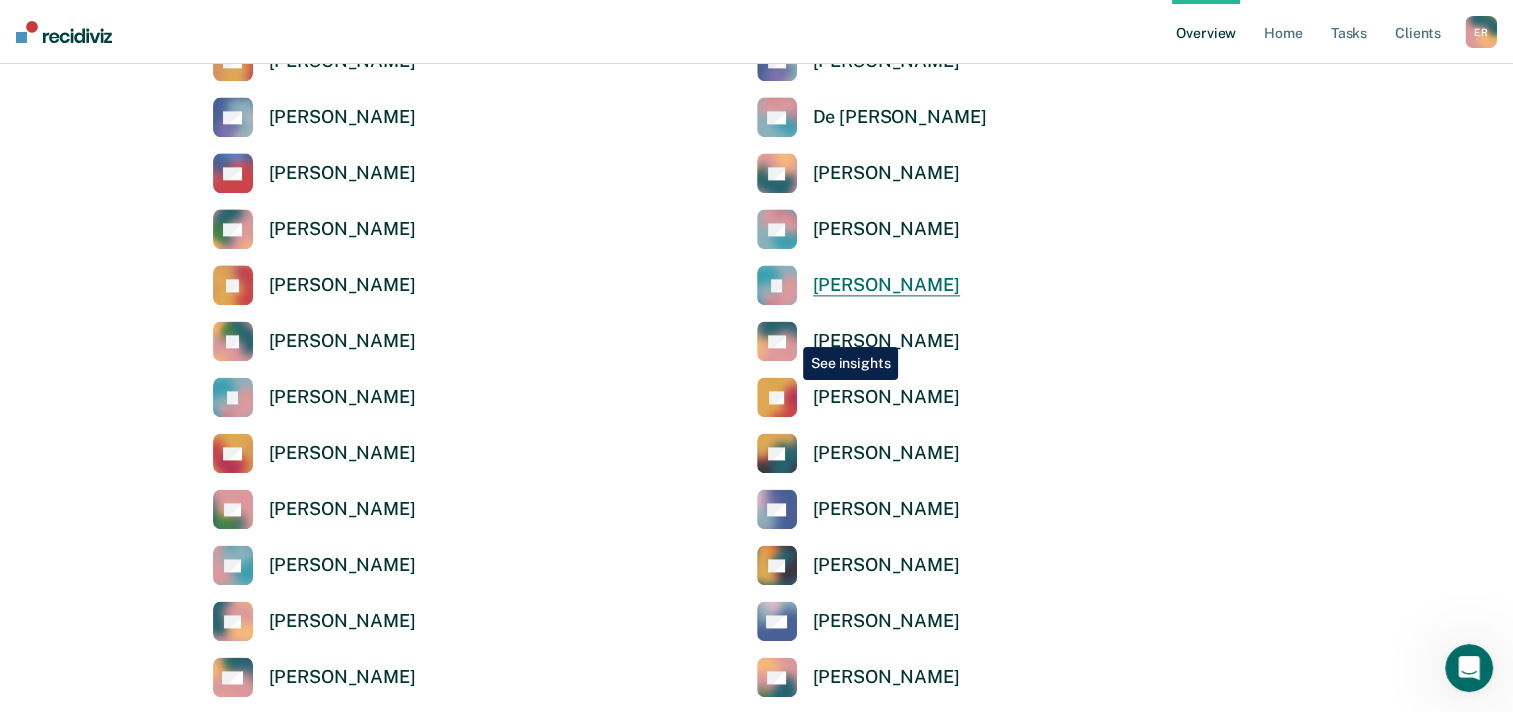 scroll, scrollTop: 2600, scrollLeft: 0, axis: vertical 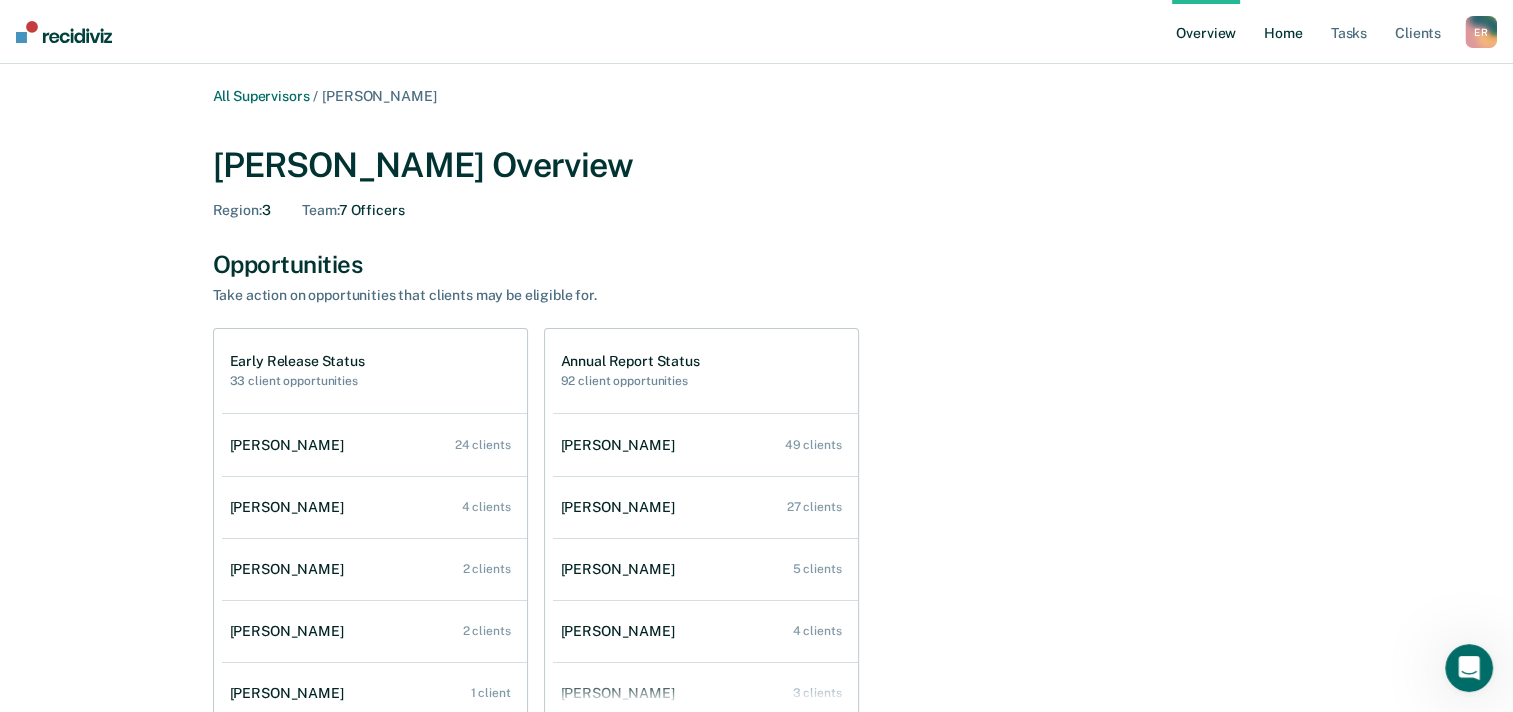 click on "Home" at bounding box center [1283, 32] 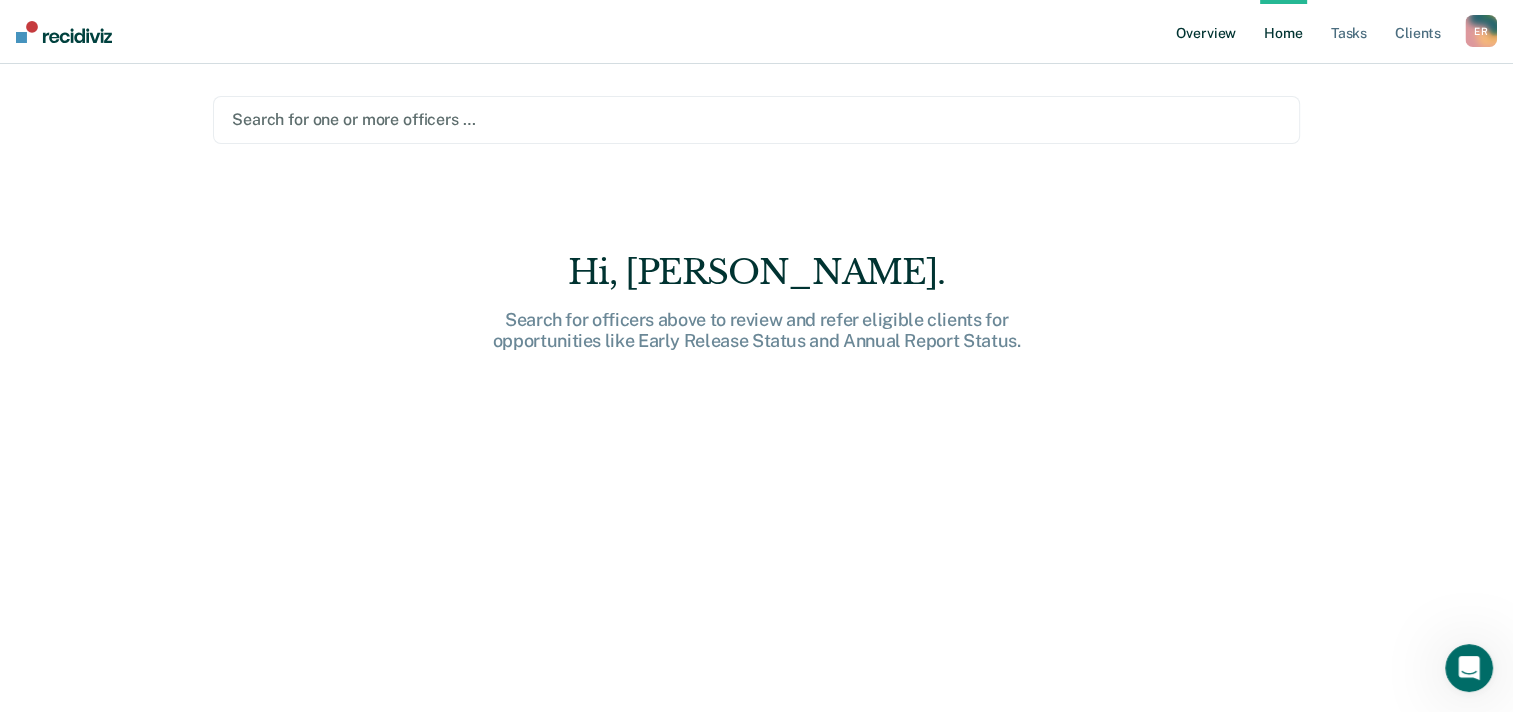 click on "Overview" at bounding box center (1206, 32) 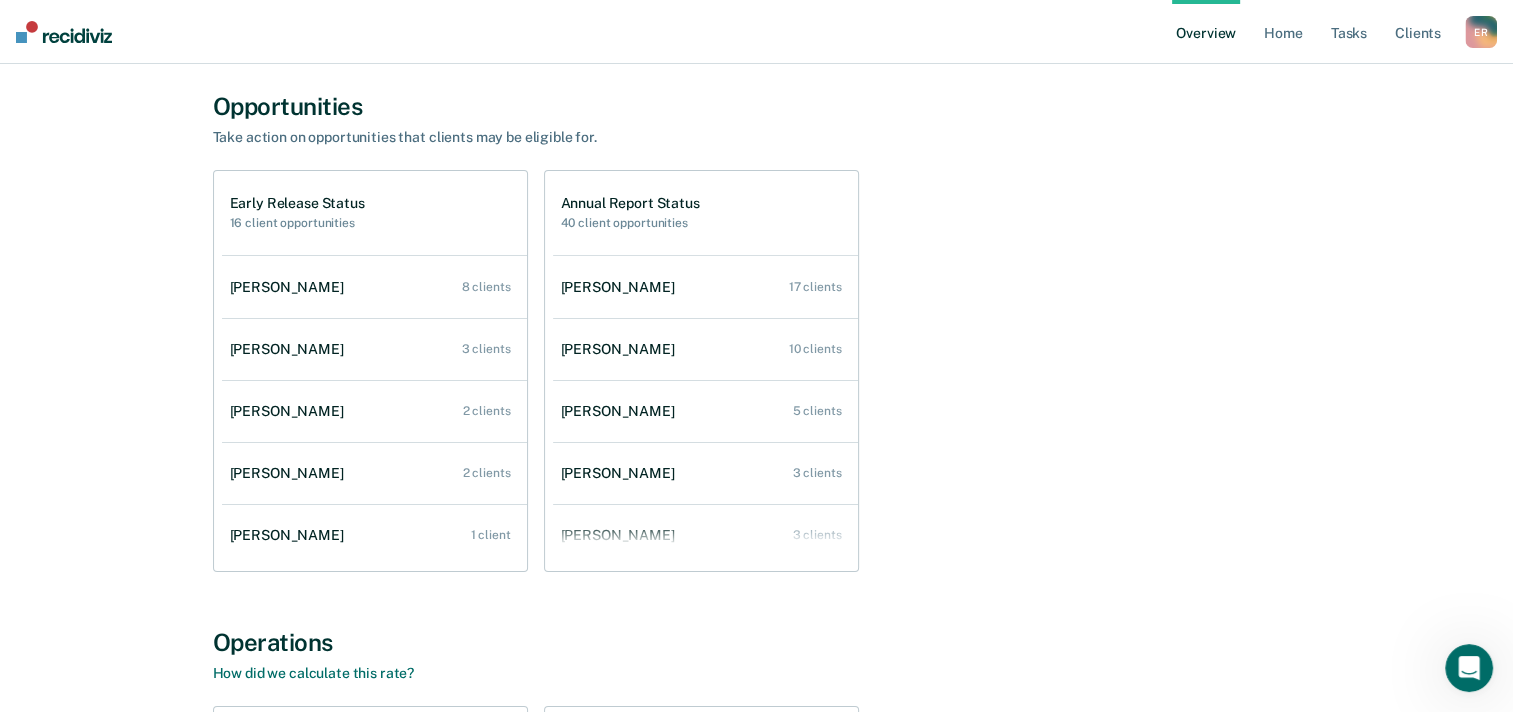 scroll, scrollTop: 400, scrollLeft: 0, axis: vertical 